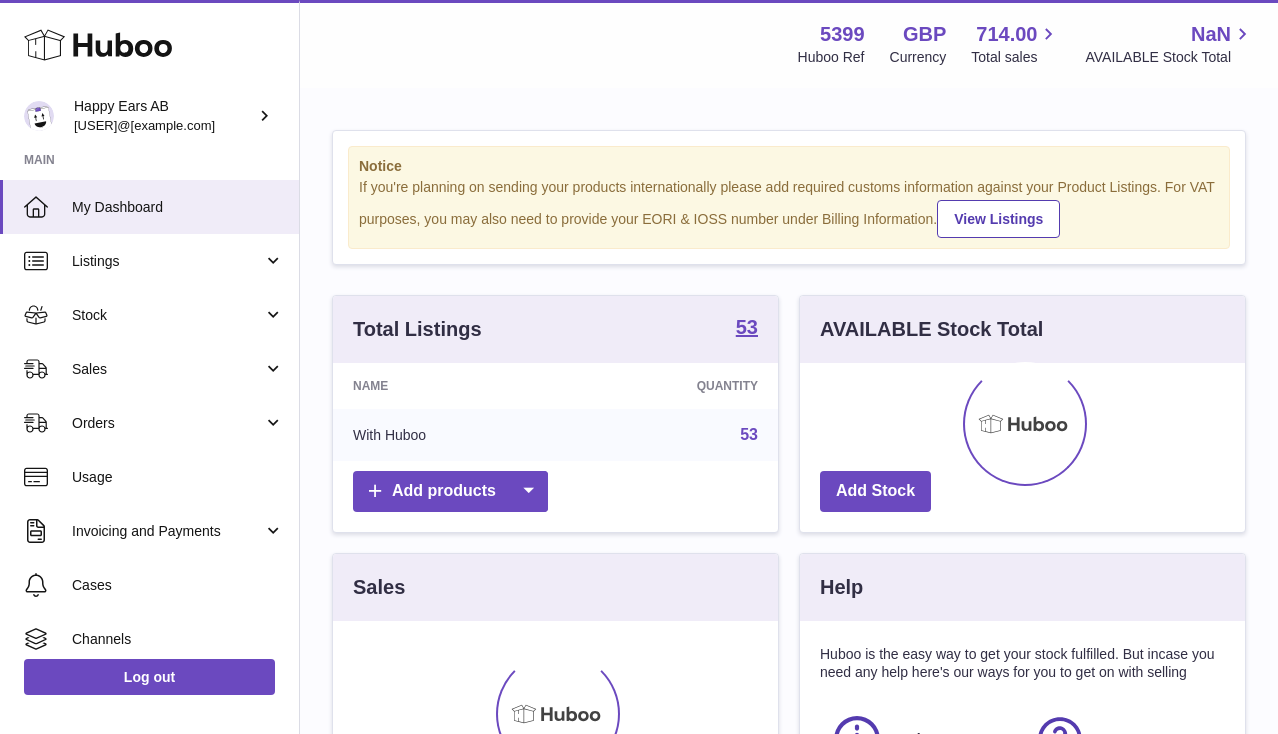 scroll, scrollTop: 0, scrollLeft: 0, axis: both 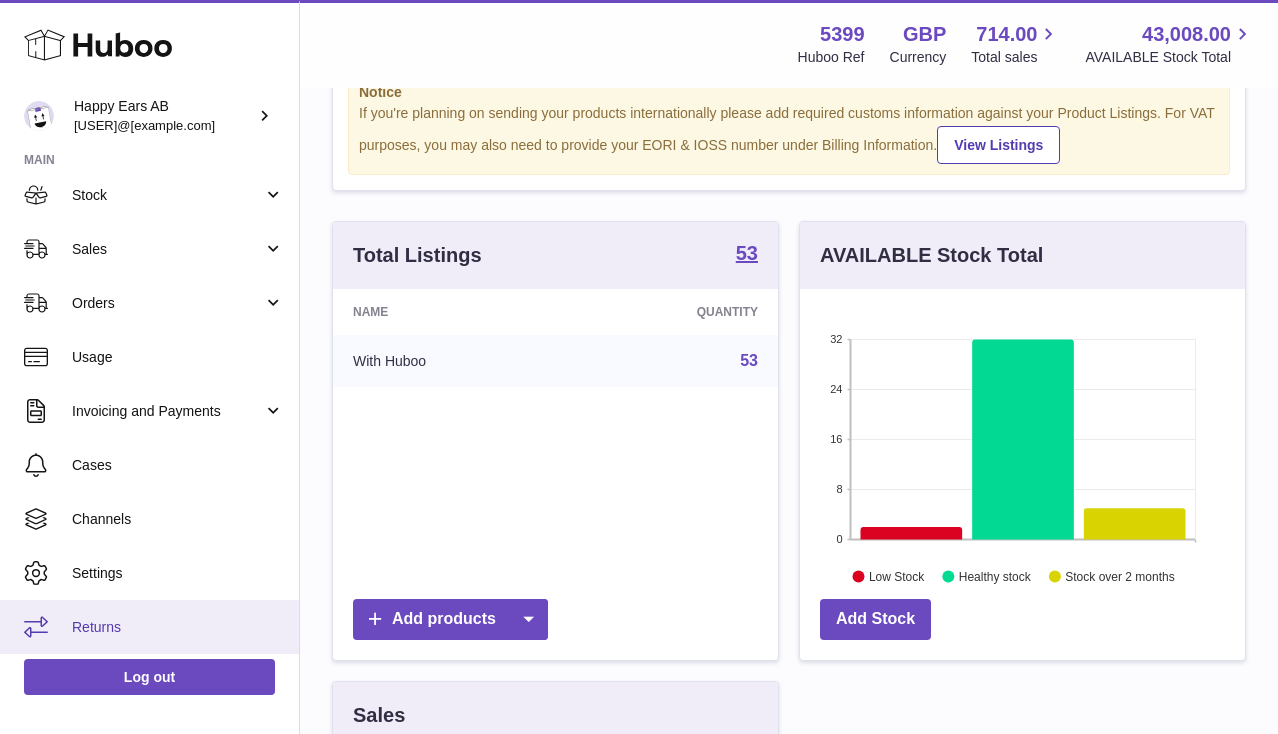click on "Returns" at bounding box center (178, 627) 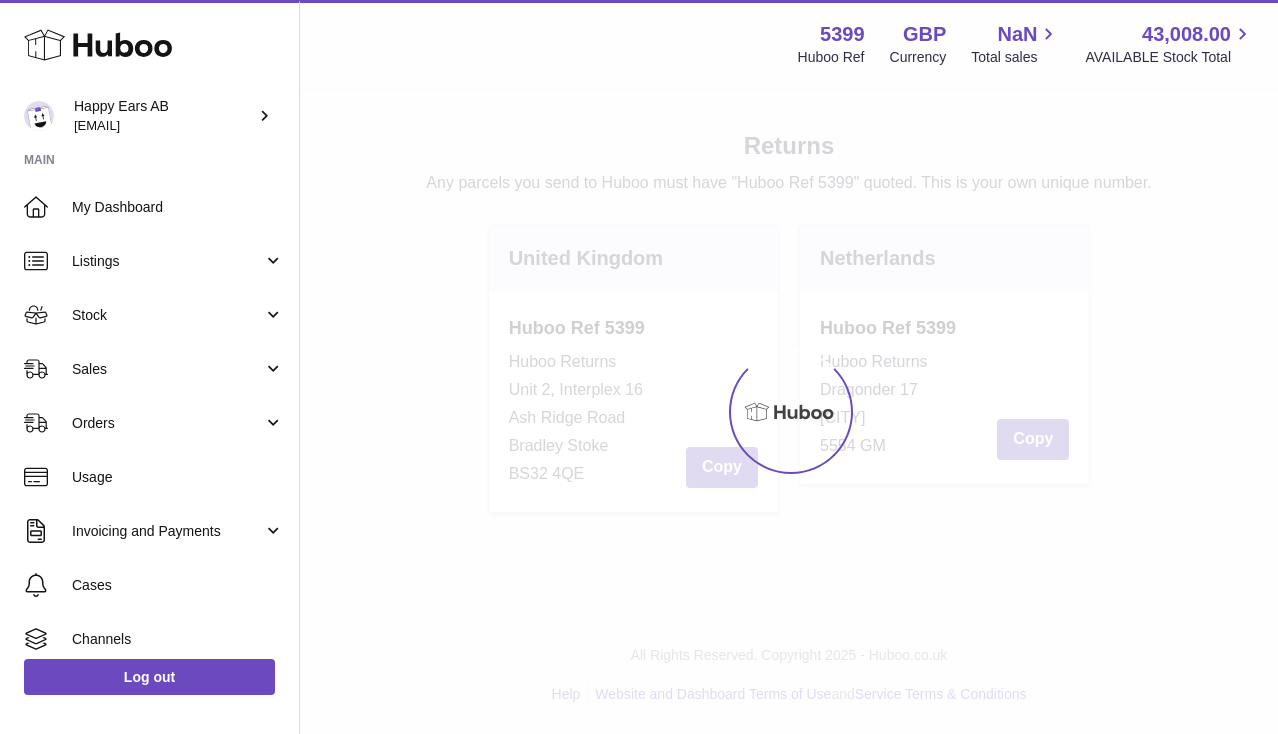 scroll, scrollTop: 0, scrollLeft: 0, axis: both 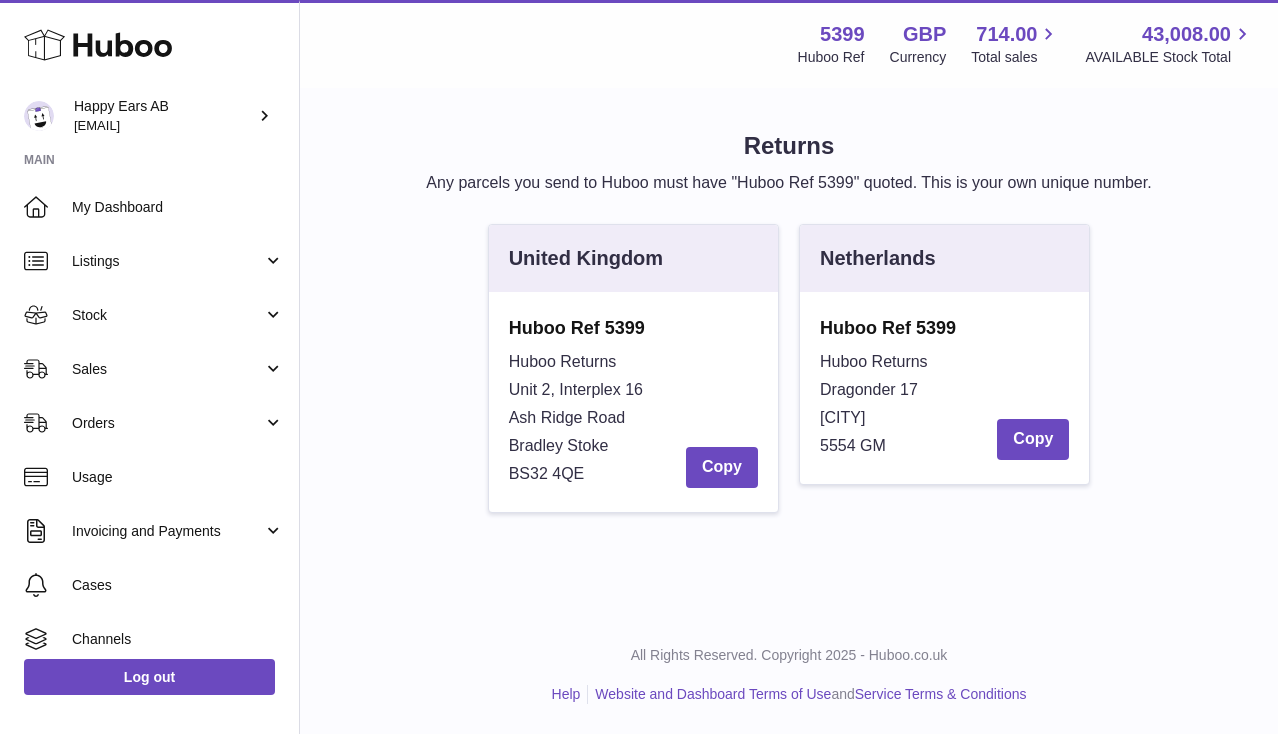 drag, startPoint x: 894, startPoint y: 448, endPoint x: 824, endPoint y: 335, distance: 132.92479 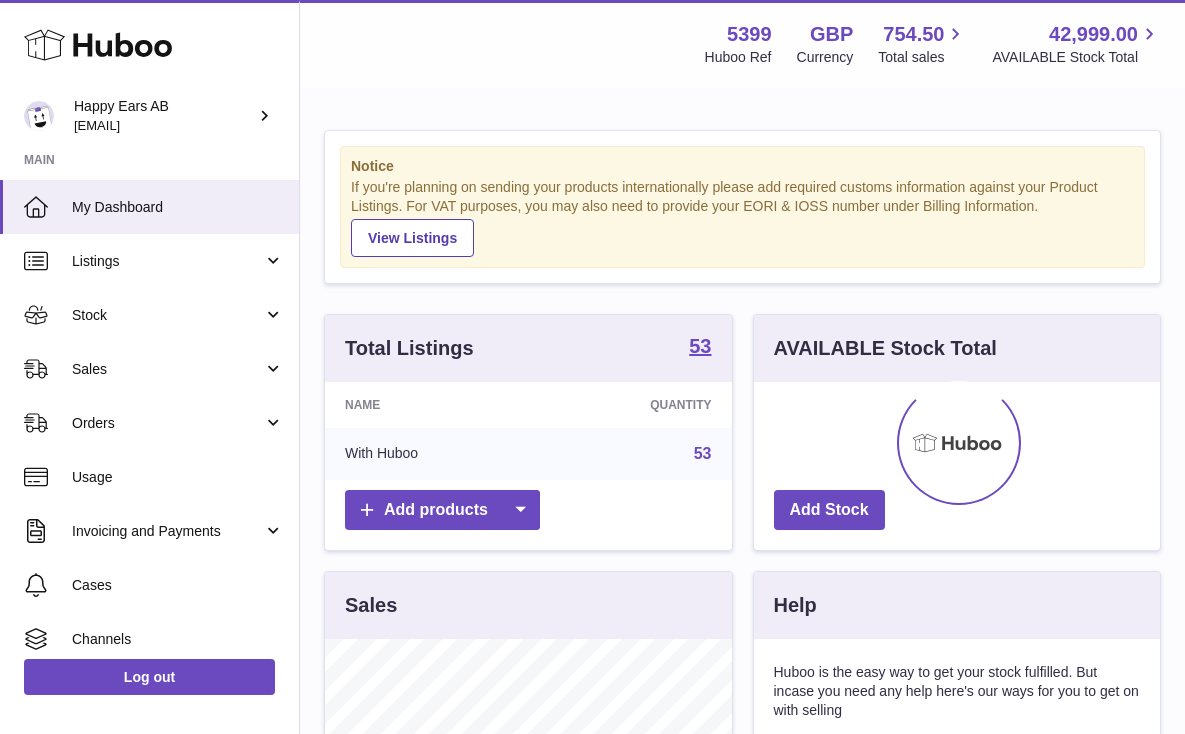 scroll, scrollTop: 0, scrollLeft: 0, axis: both 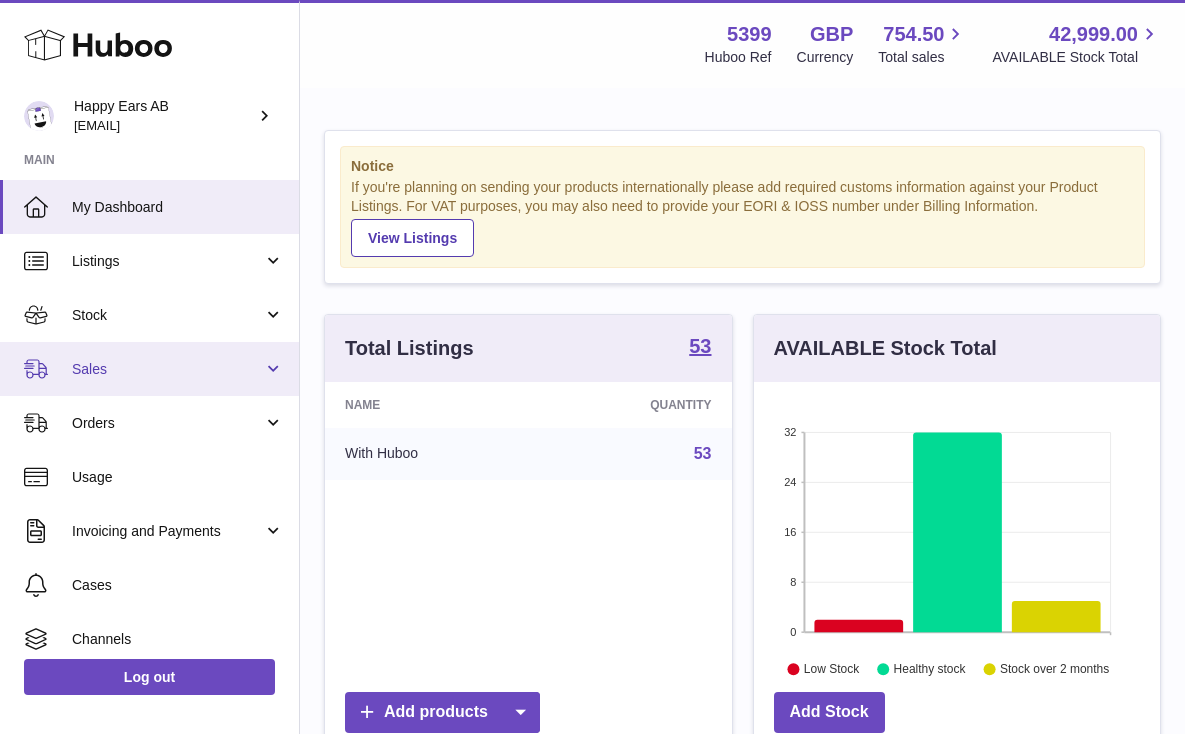 click on "Sales" at bounding box center (167, 369) 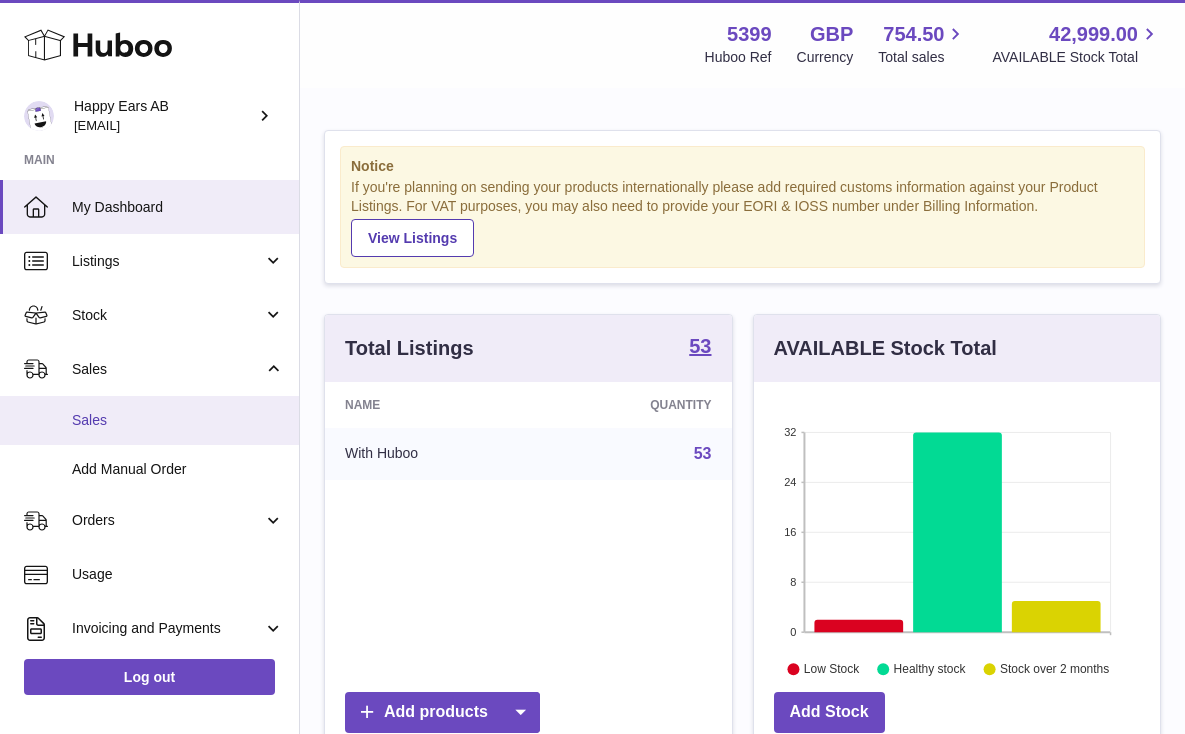 click on "Sales" at bounding box center [178, 420] 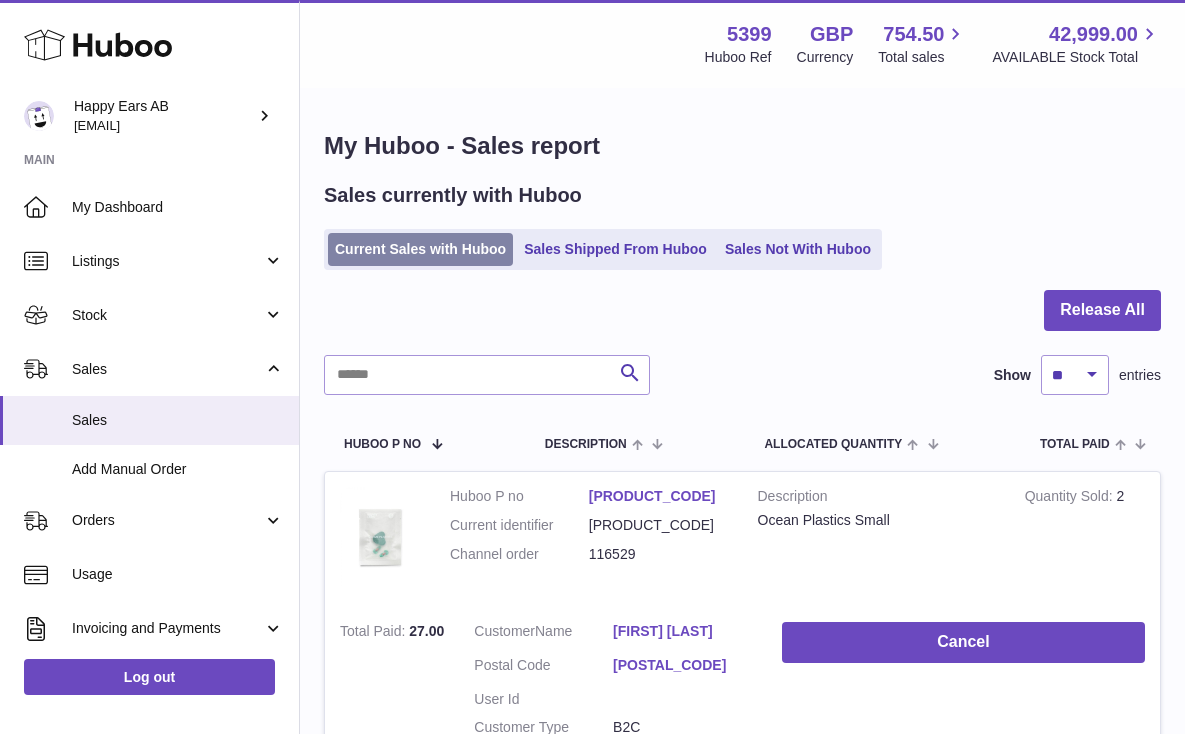 scroll, scrollTop: 0, scrollLeft: 0, axis: both 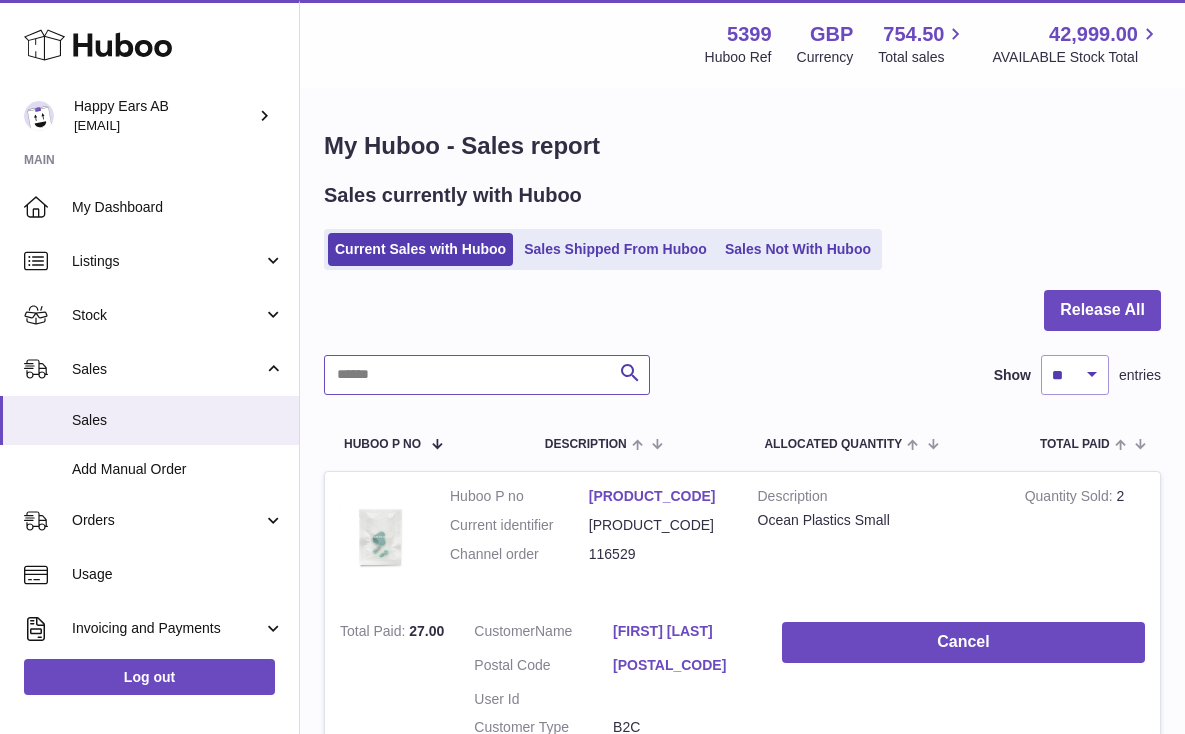 click at bounding box center [487, 375] 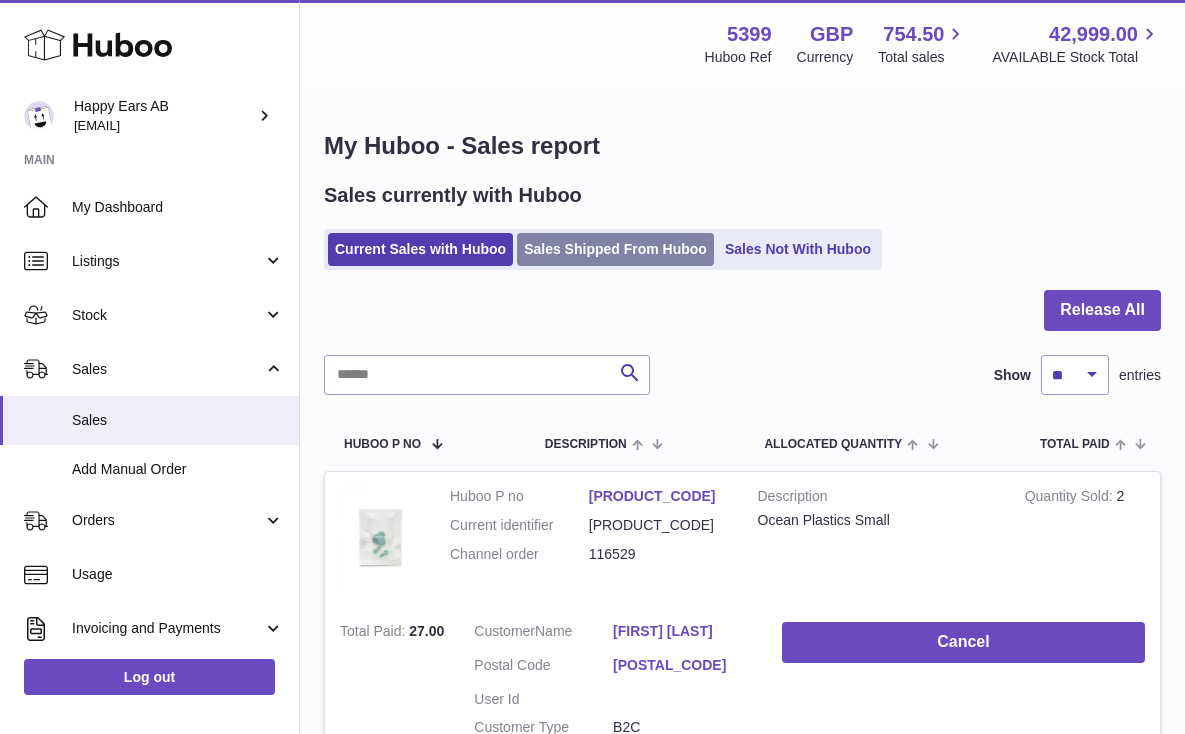 click on "Sales Shipped From Huboo" at bounding box center [615, 249] 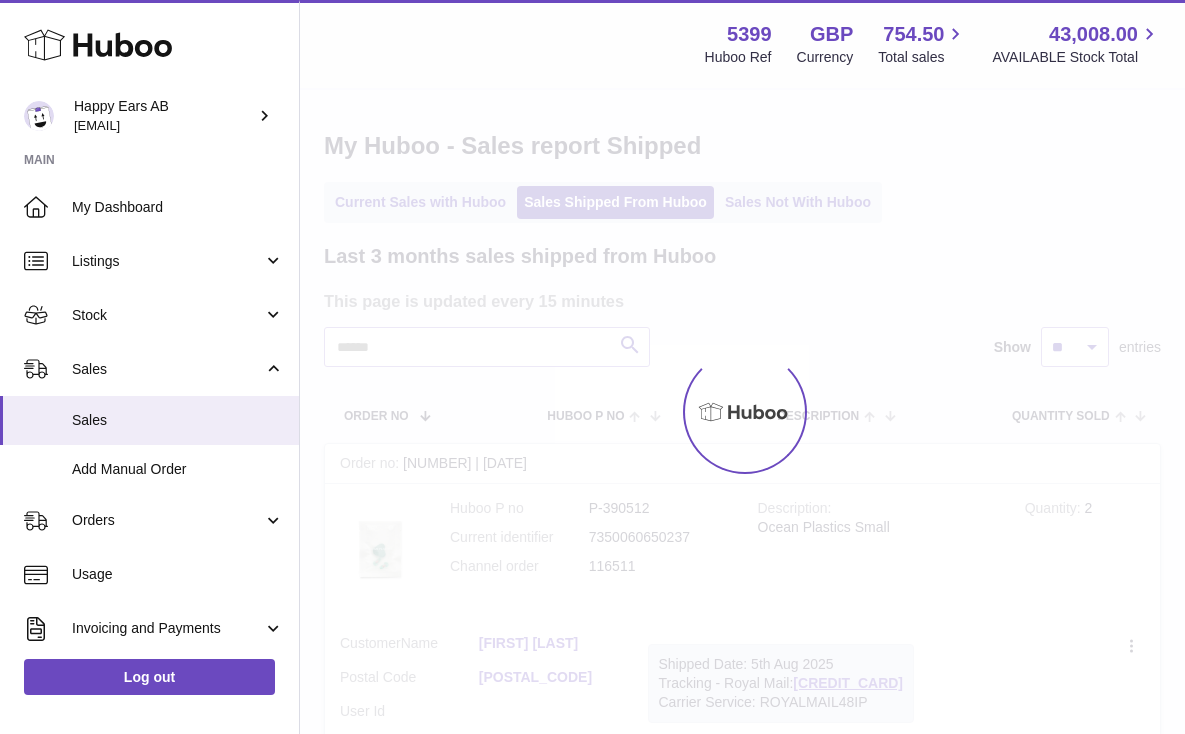 scroll, scrollTop: 0, scrollLeft: 0, axis: both 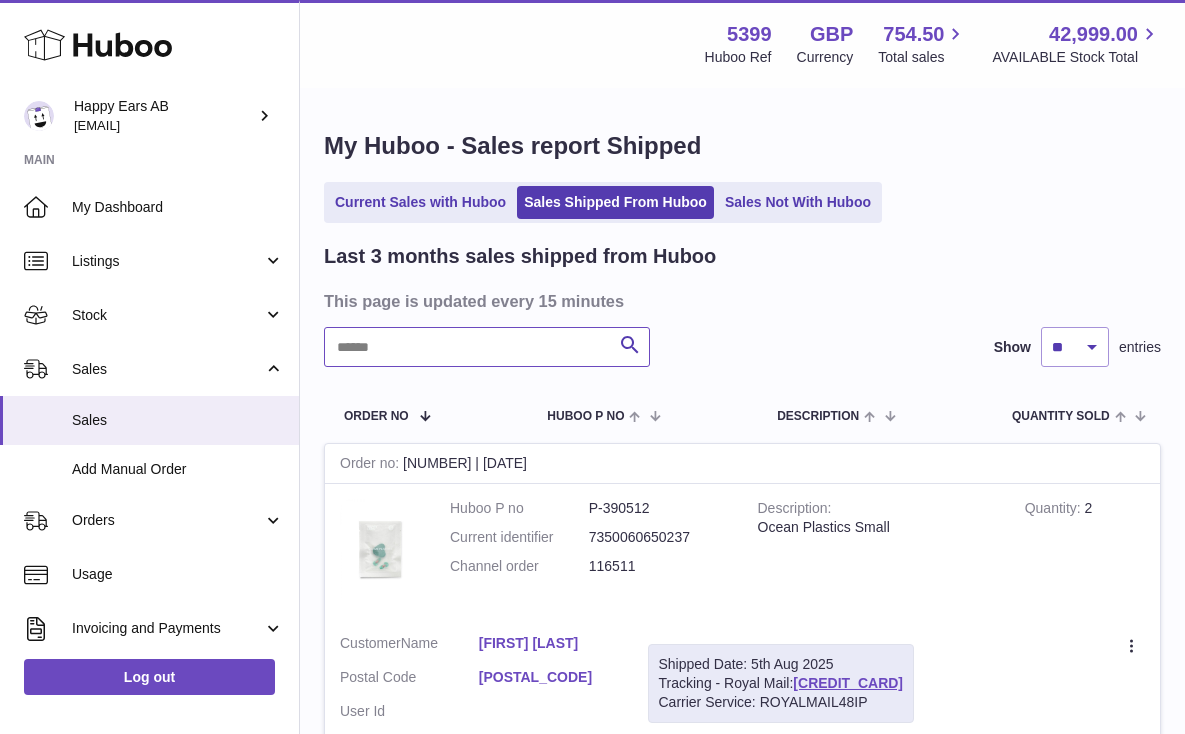 click at bounding box center (487, 347) 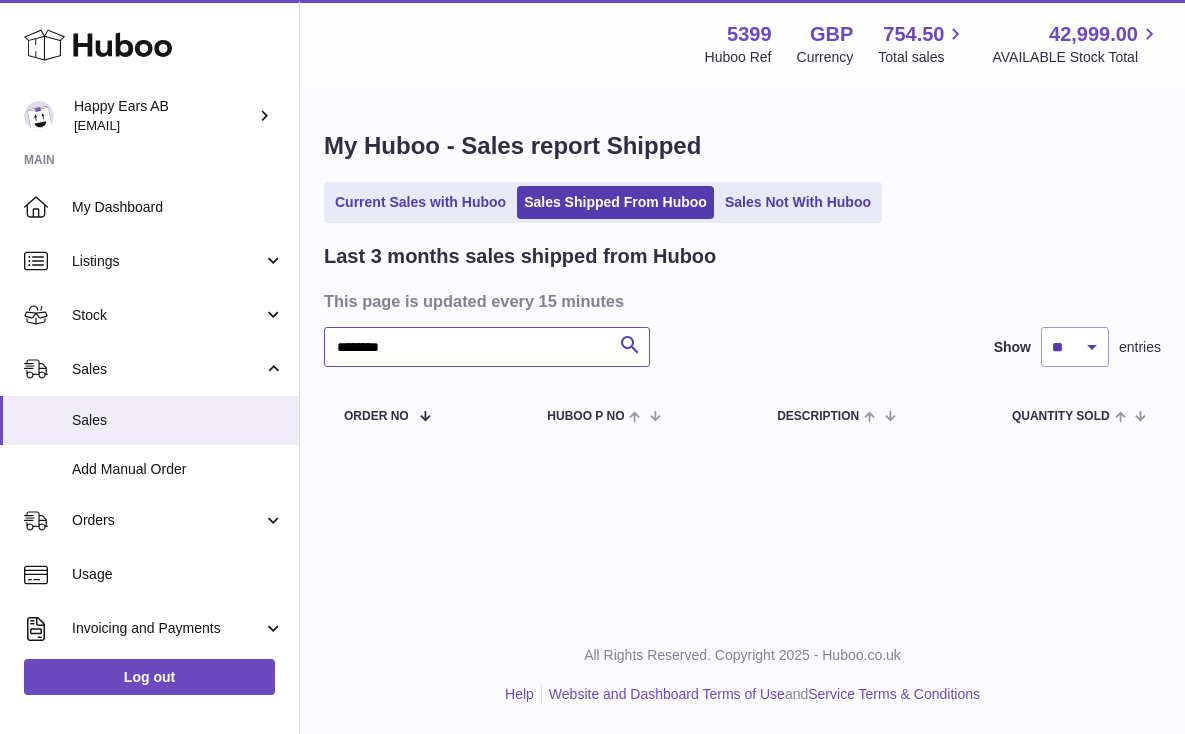 click on "********" at bounding box center (487, 347) 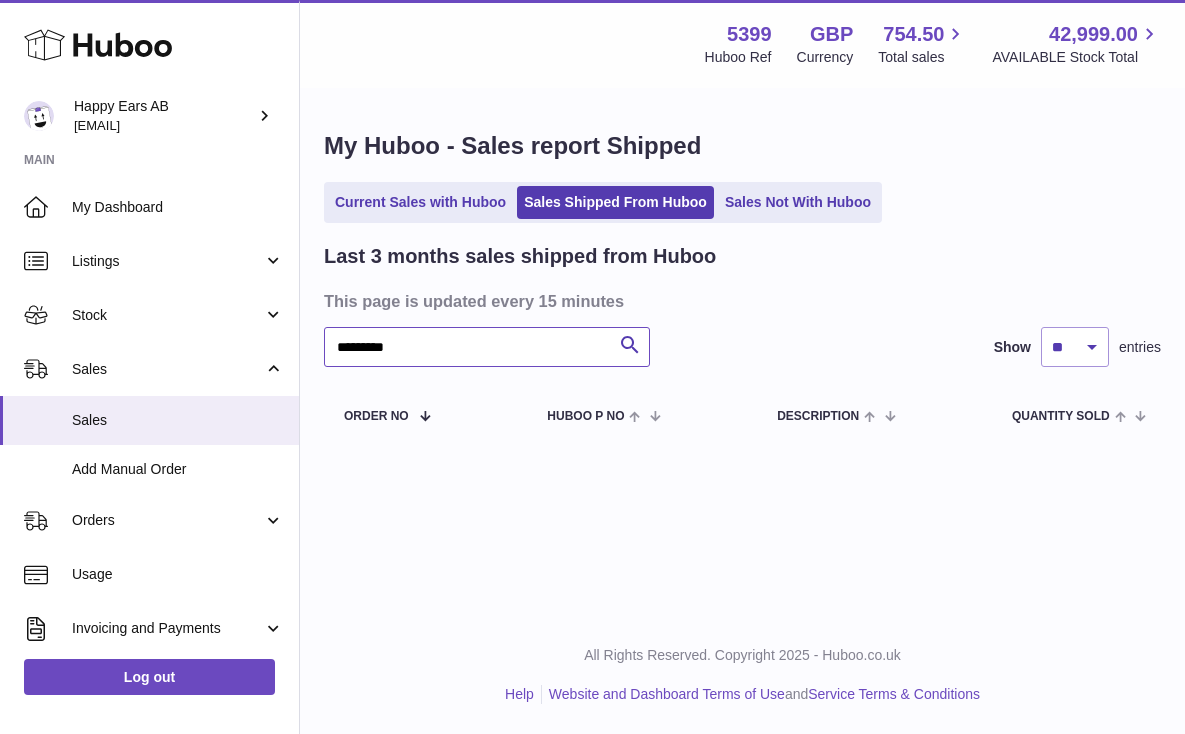 click on "*********" at bounding box center [487, 347] 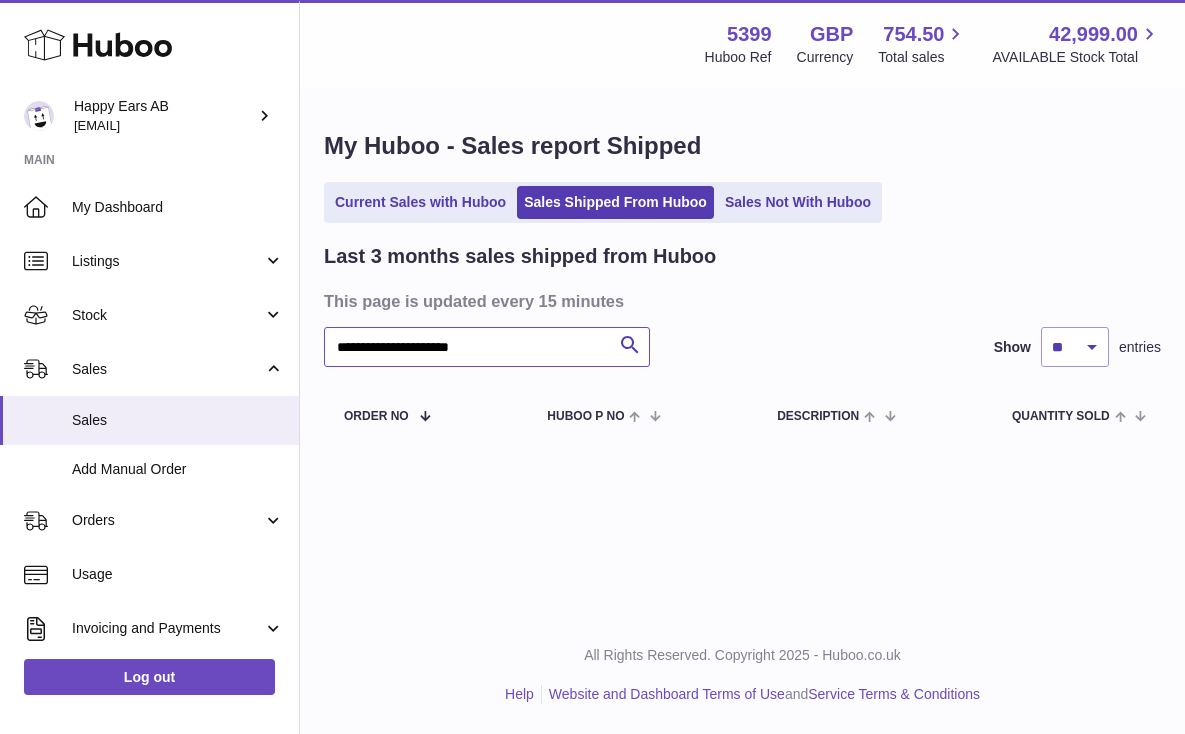 type on "**********" 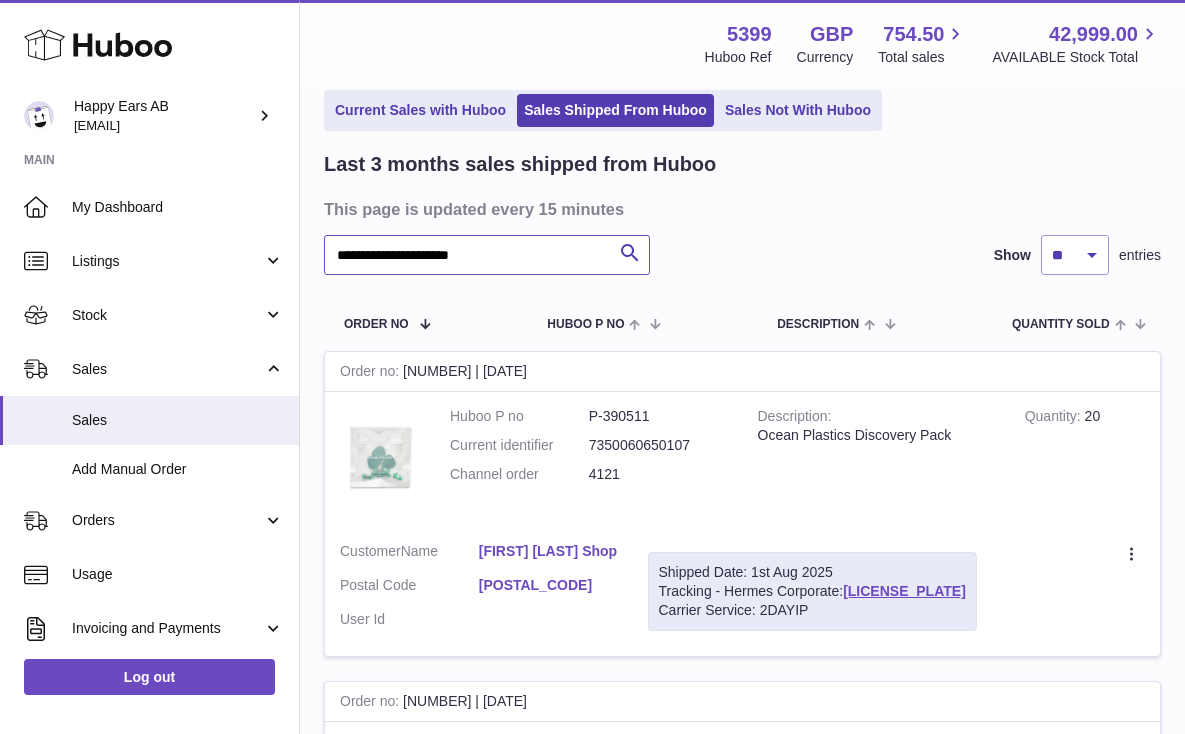 scroll, scrollTop: 192, scrollLeft: 0, axis: vertical 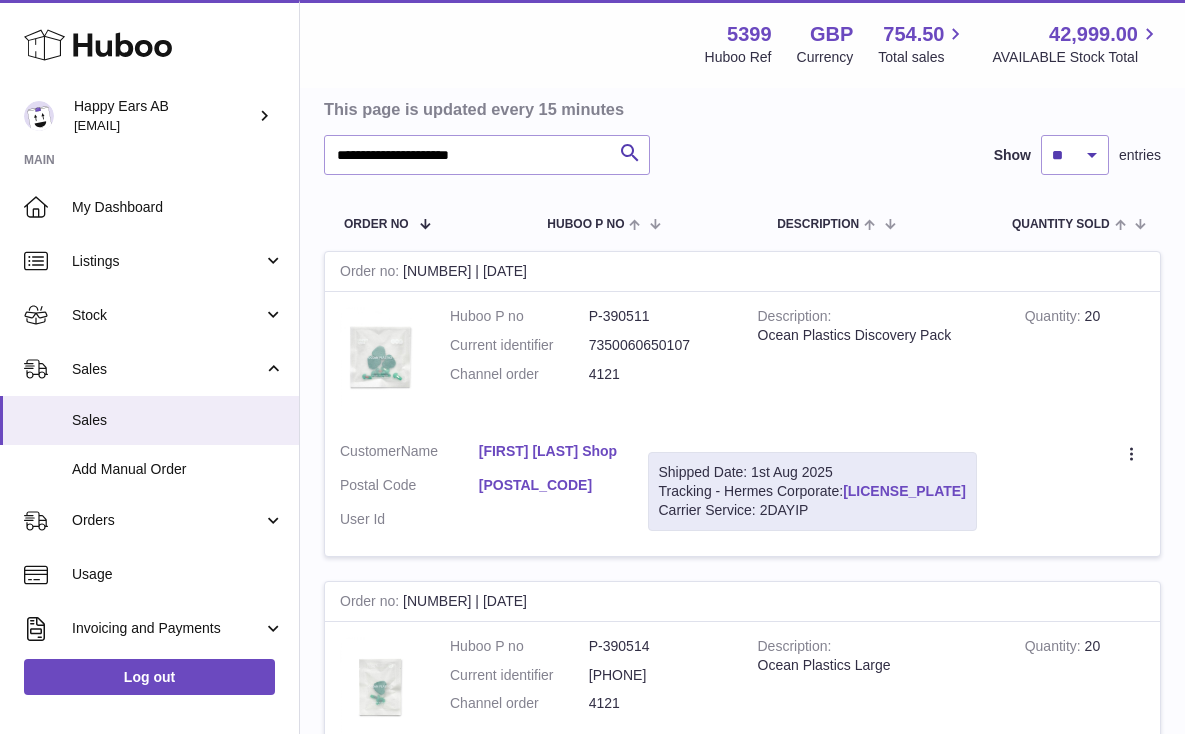click on "[LICENSE_PLATE]" at bounding box center [904, 491] 